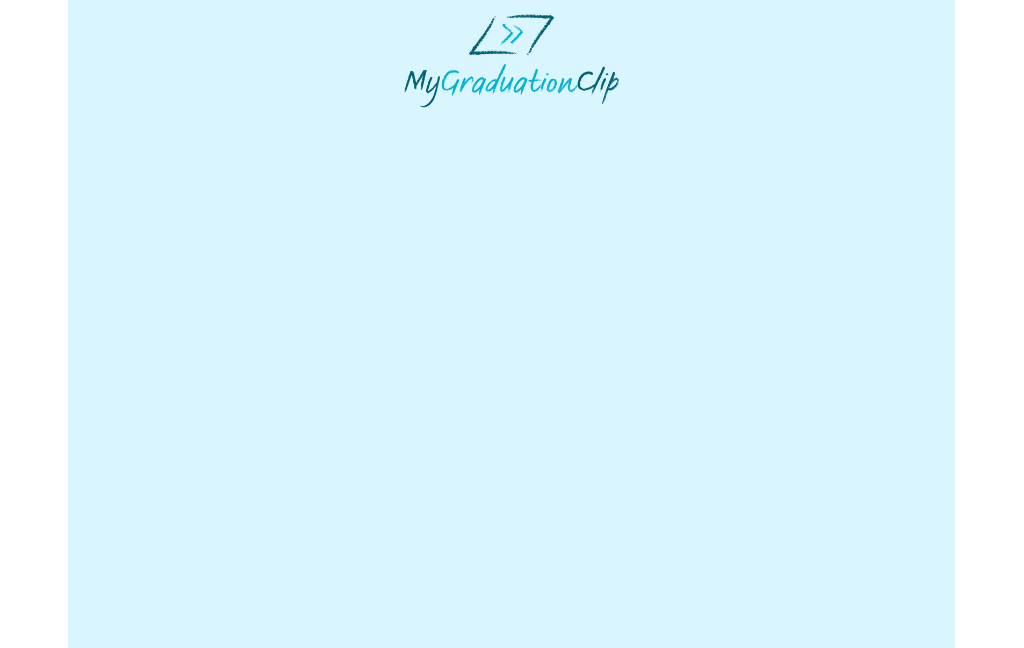scroll, scrollTop: 0, scrollLeft: 0, axis: both 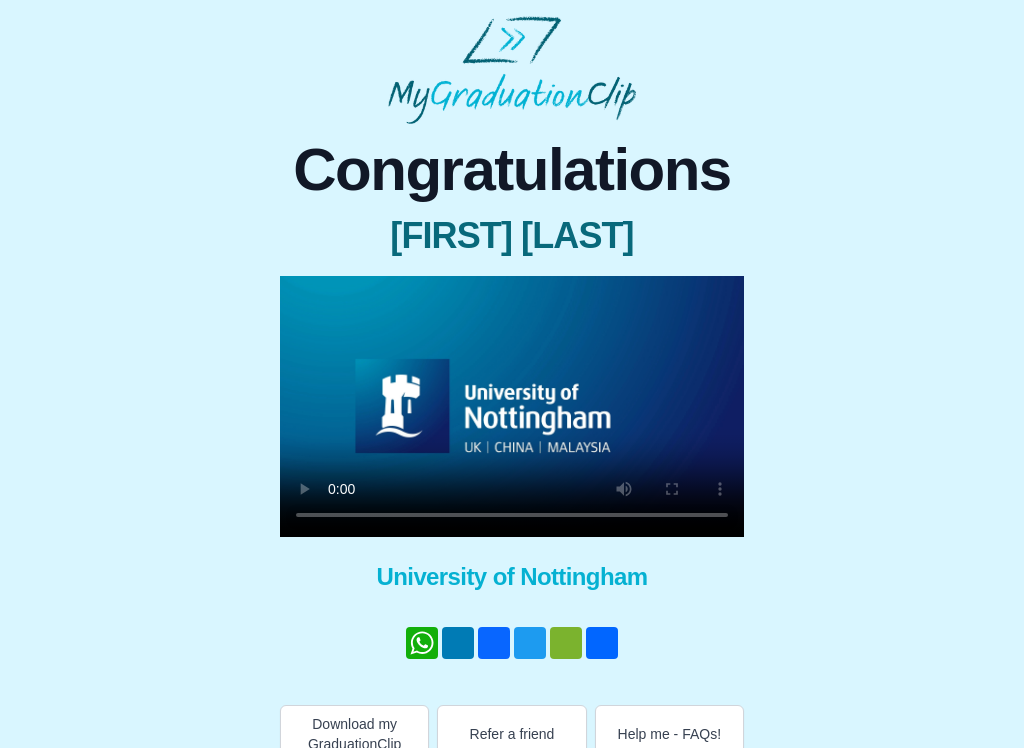 click at bounding box center [512, 406] 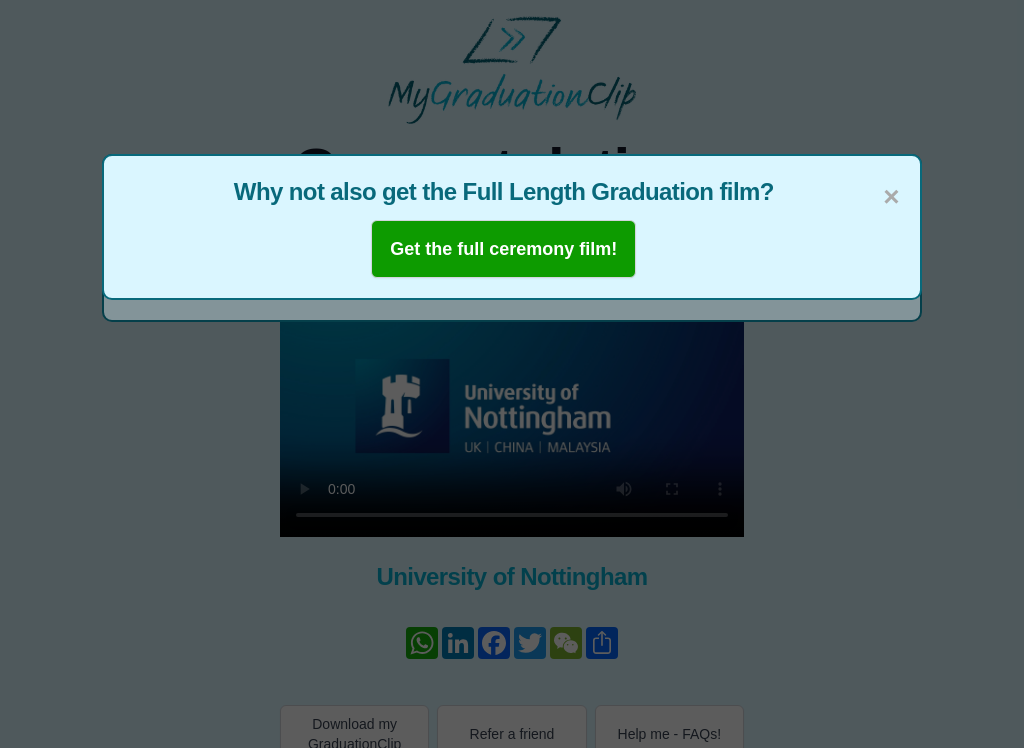 click on "Get the full ceremony film!" at bounding box center (503, 249) 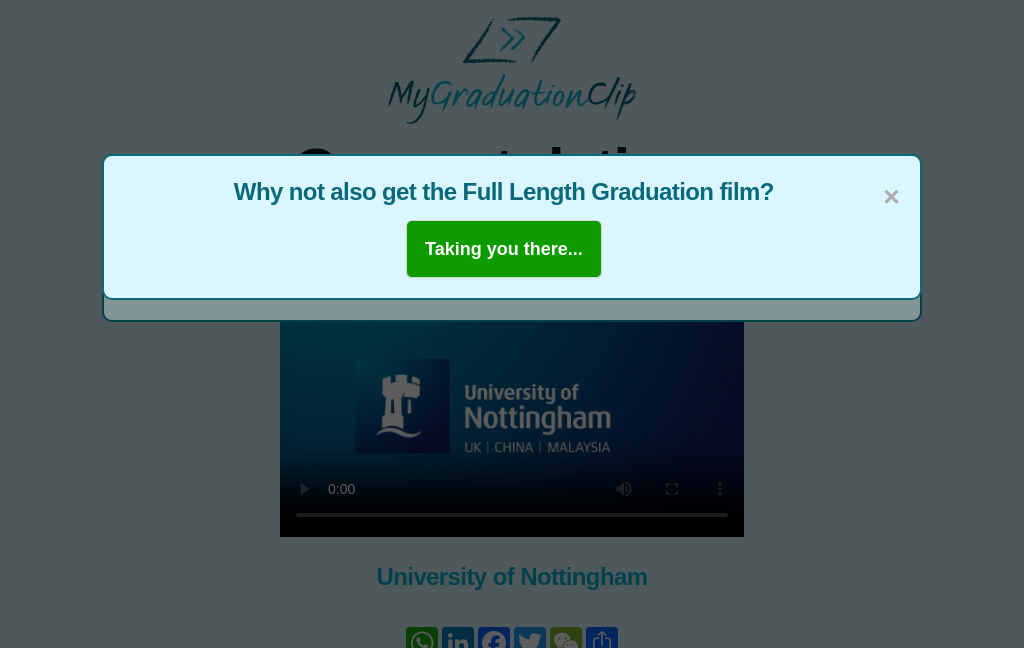 click on "×" at bounding box center (891, 197) 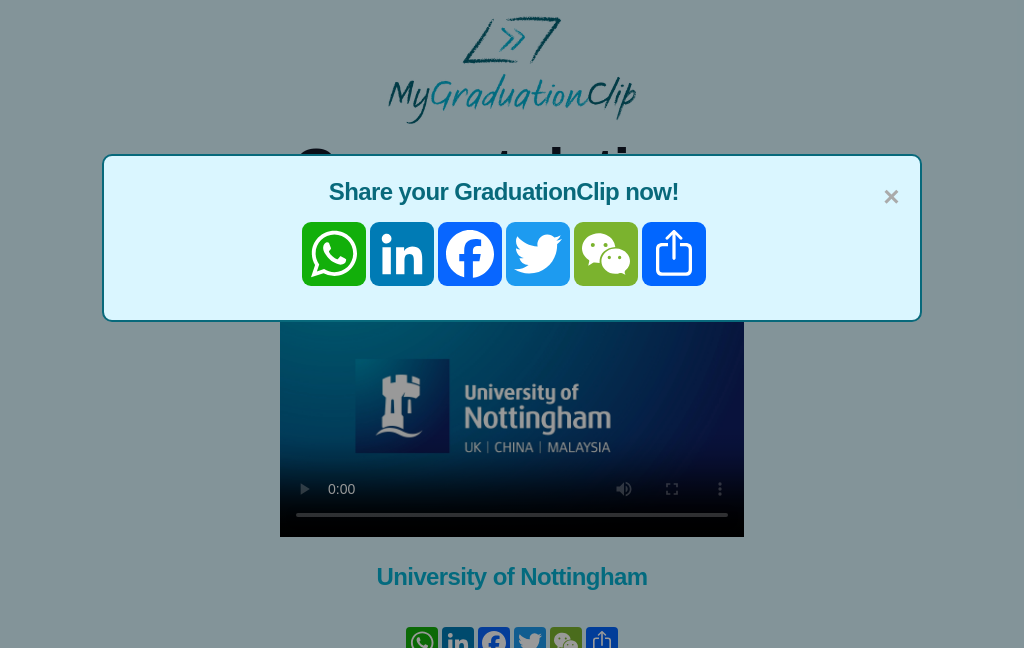 click on "×" at bounding box center (891, 197) 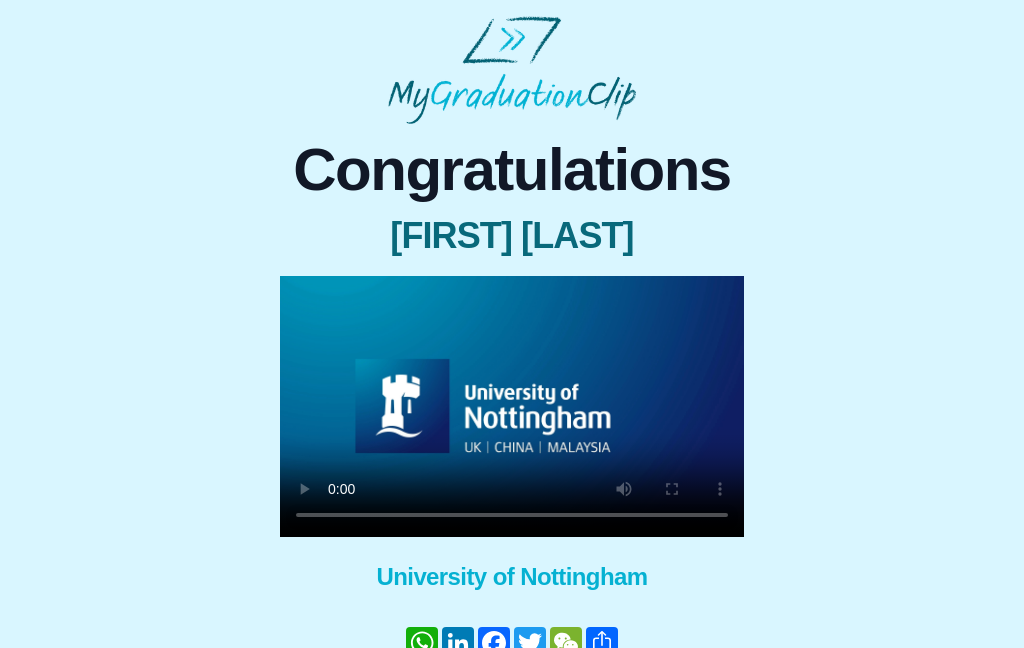 click at bounding box center (512, 406) 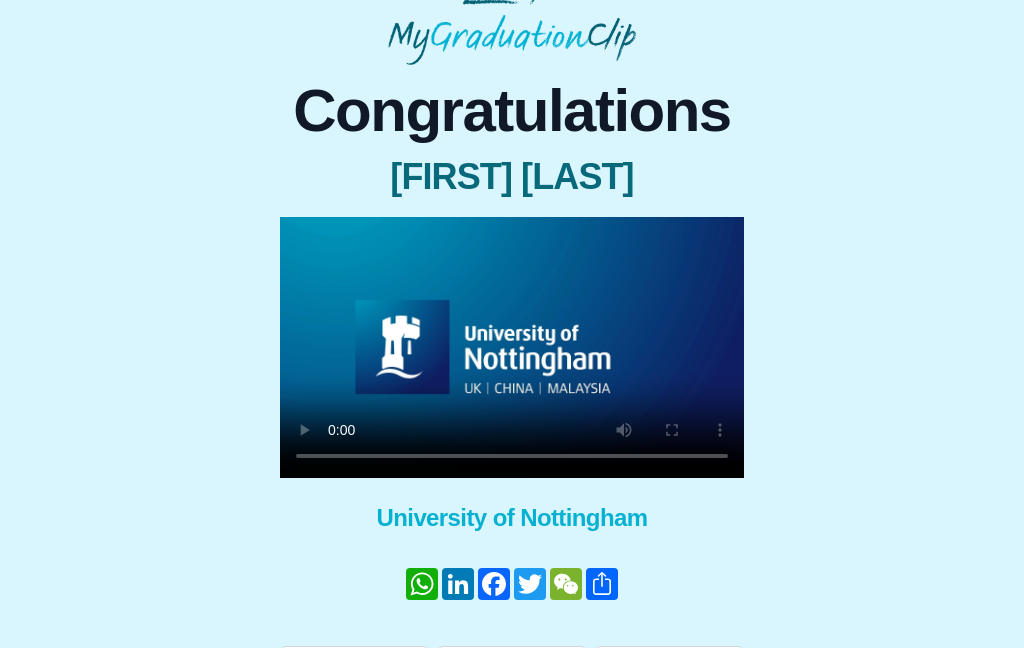 scroll, scrollTop: 131, scrollLeft: 0, axis: vertical 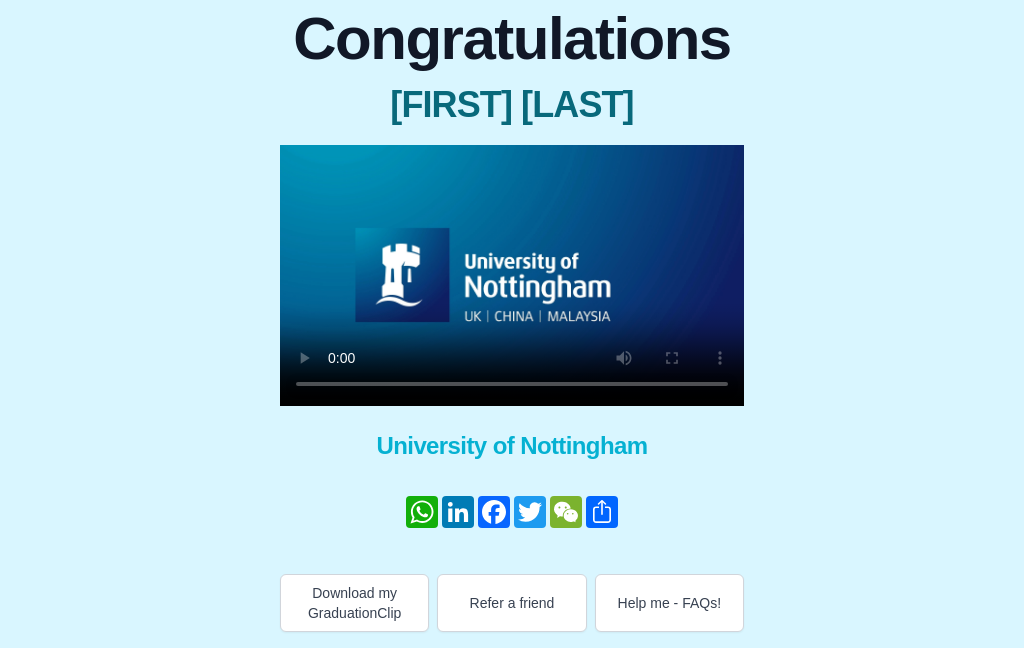 click at bounding box center [512, 275] 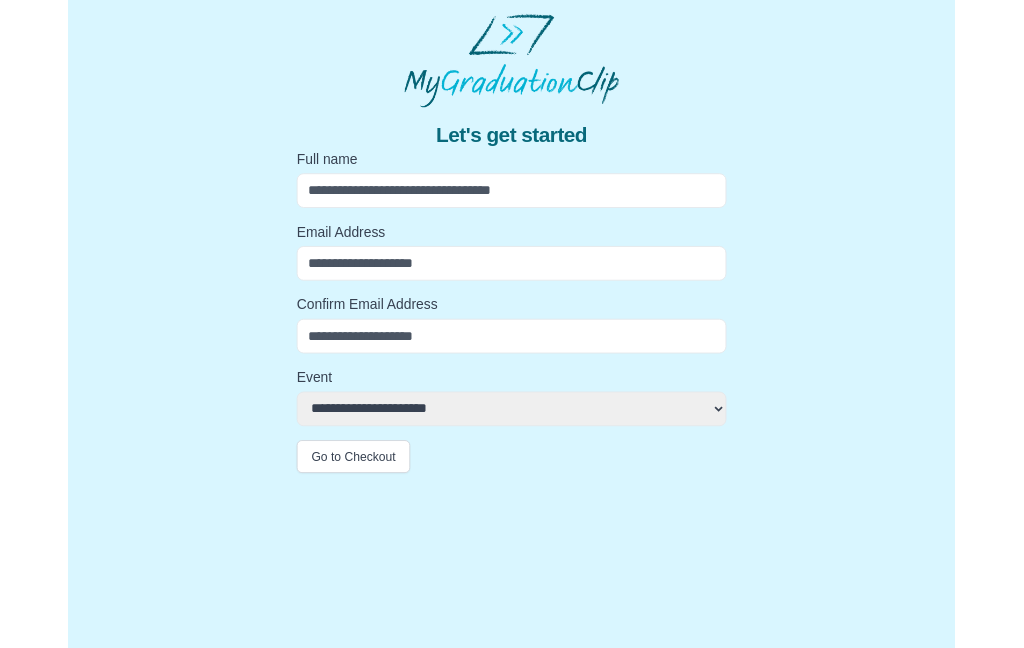 scroll, scrollTop: 0, scrollLeft: 0, axis: both 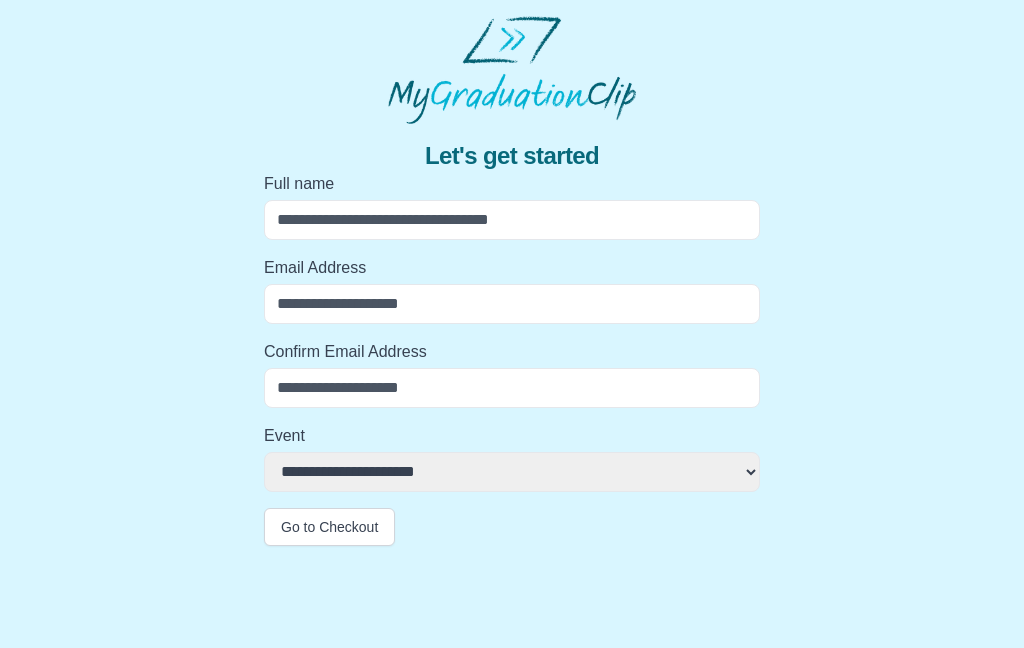 click on "Full name" at bounding box center [512, 220] 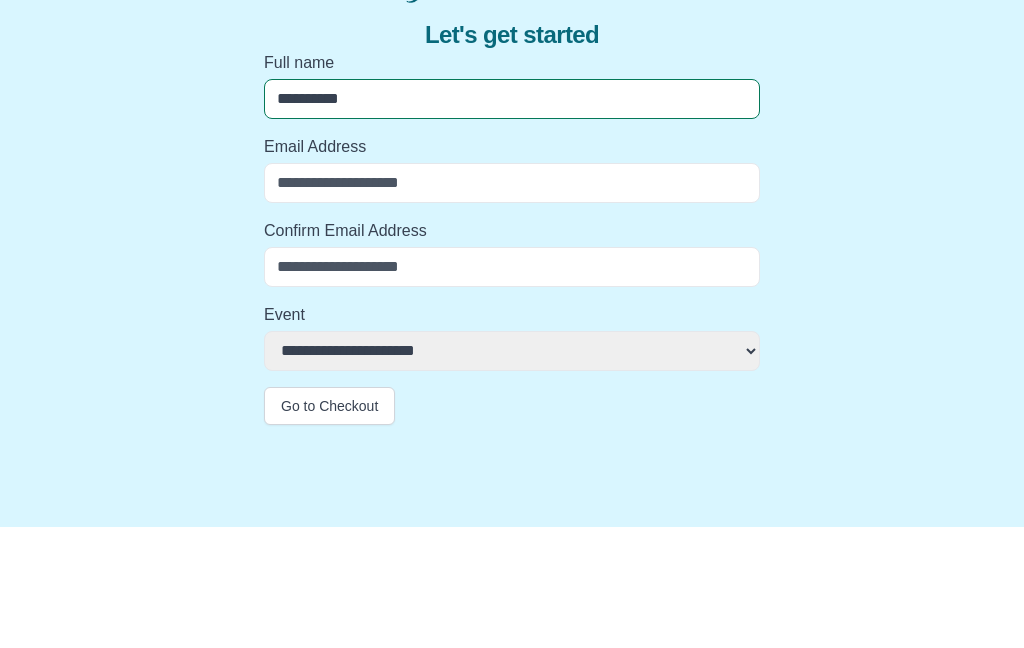 type on "**********" 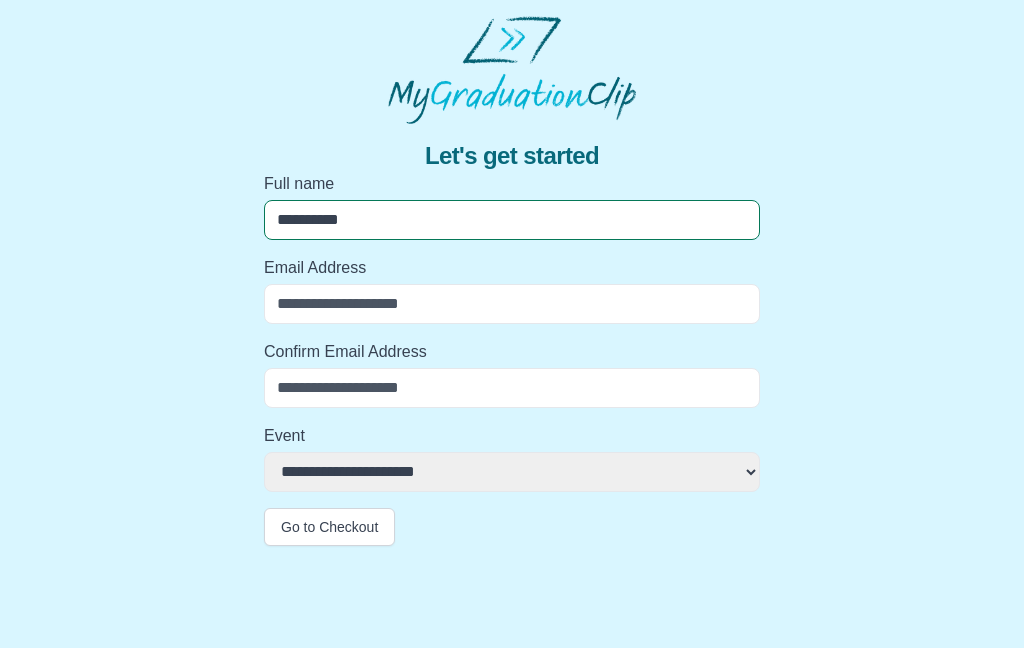 click on "Email Address" at bounding box center [512, 304] 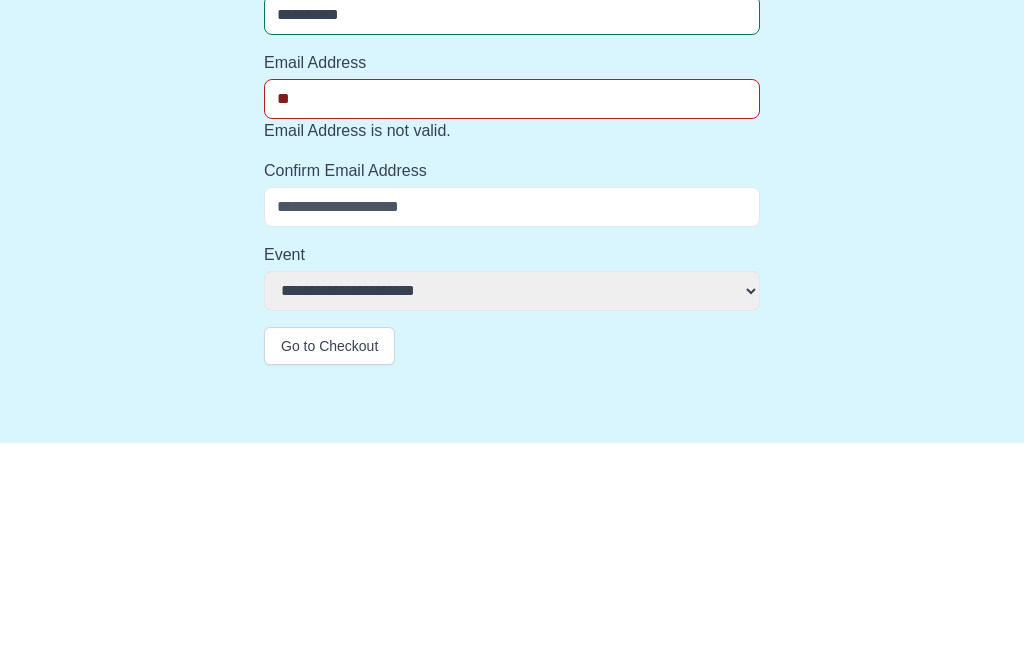 type on "**********" 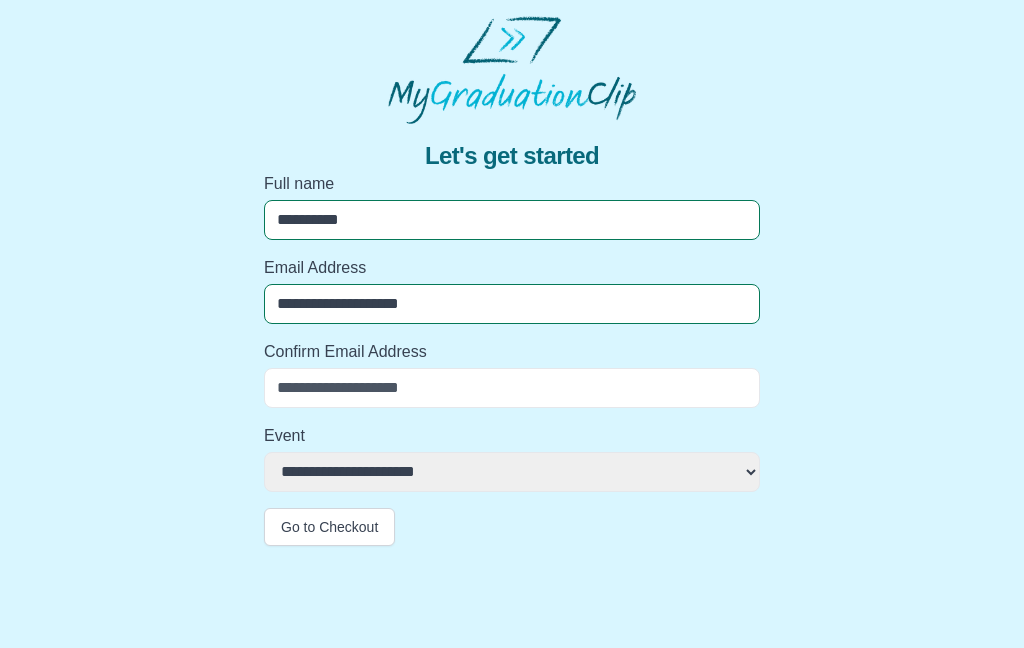 click on "Confirm Email Address" at bounding box center [512, 388] 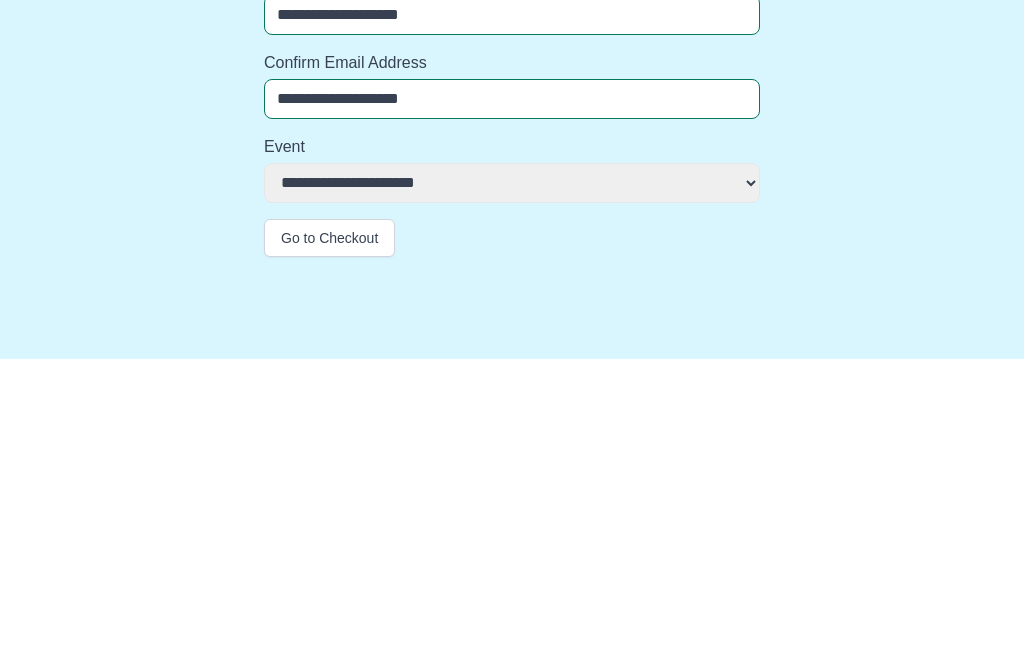 type on "**********" 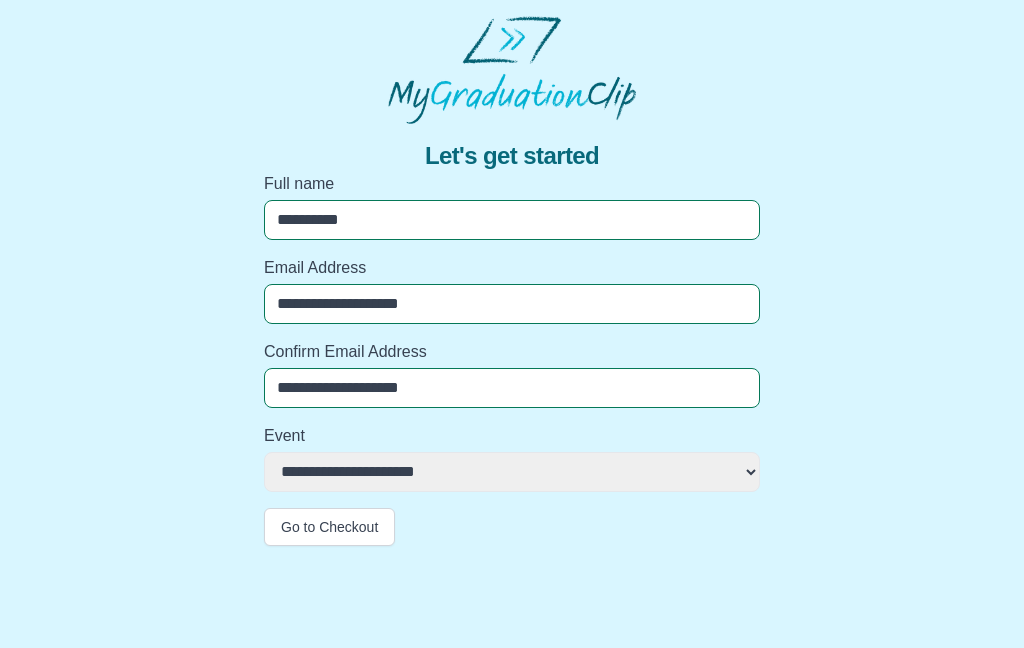 click on "**********" at bounding box center (512, 472) 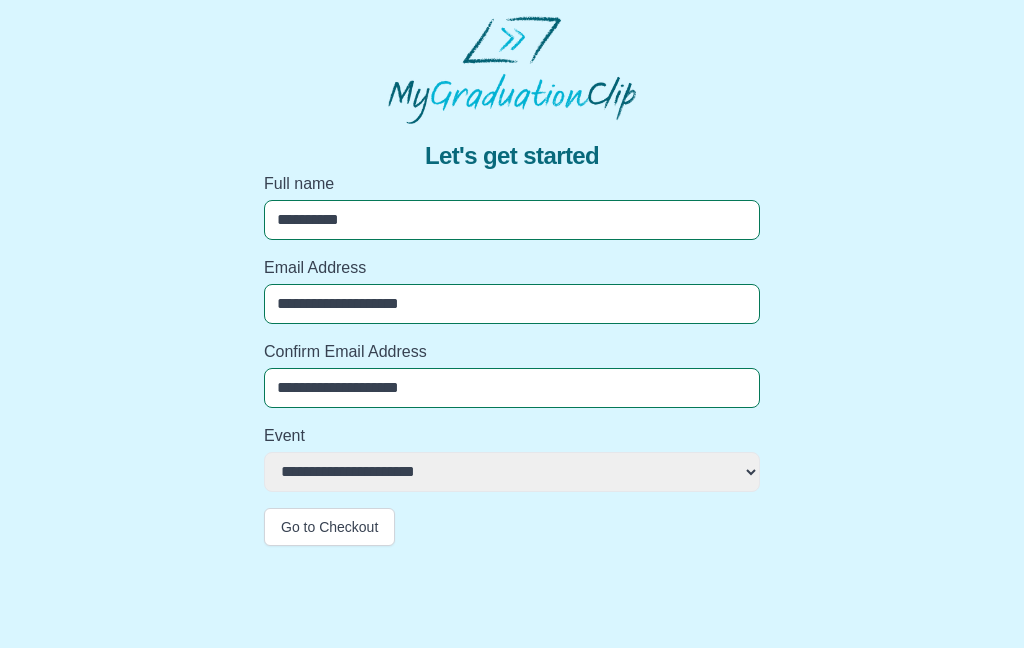 select on "**********" 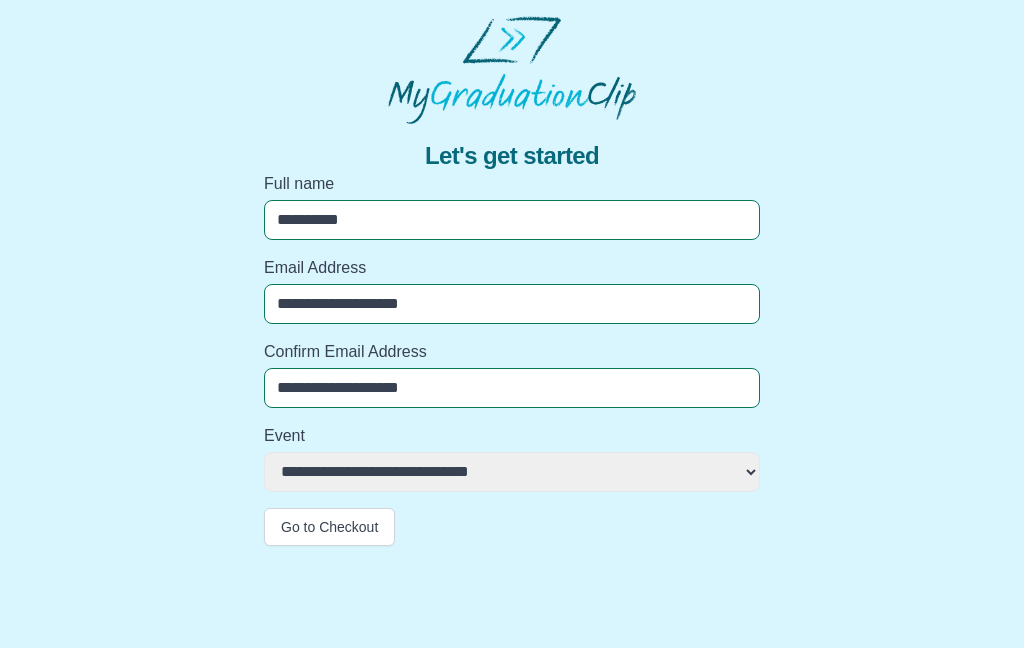 click on "Go to Checkout" at bounding box center [329, 527] 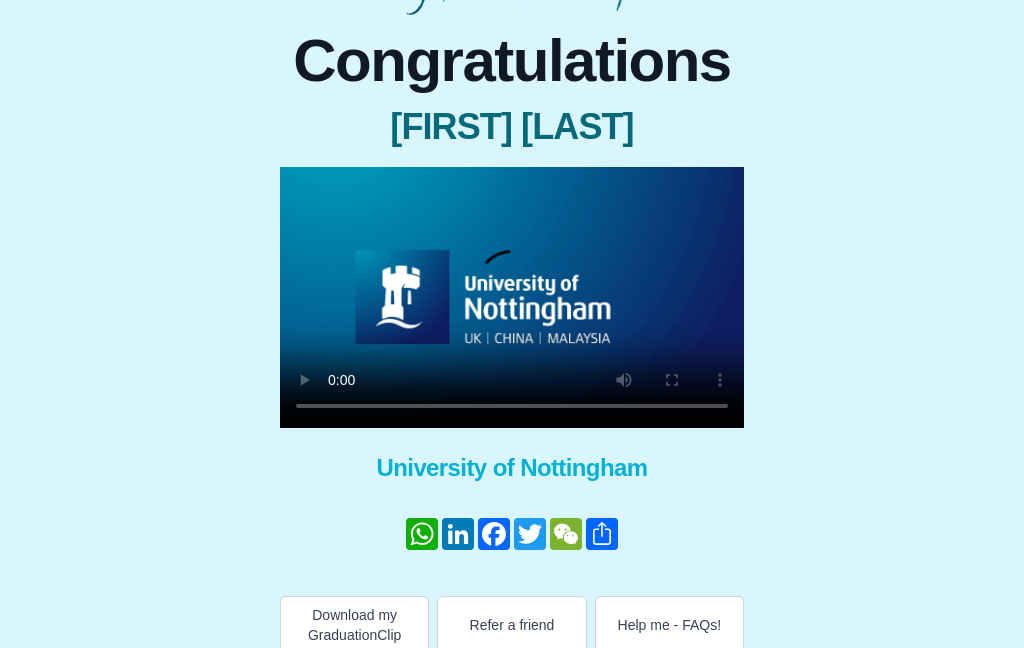 scroll, scrollTop: 131, scrollLeft: 0, axis: vertical 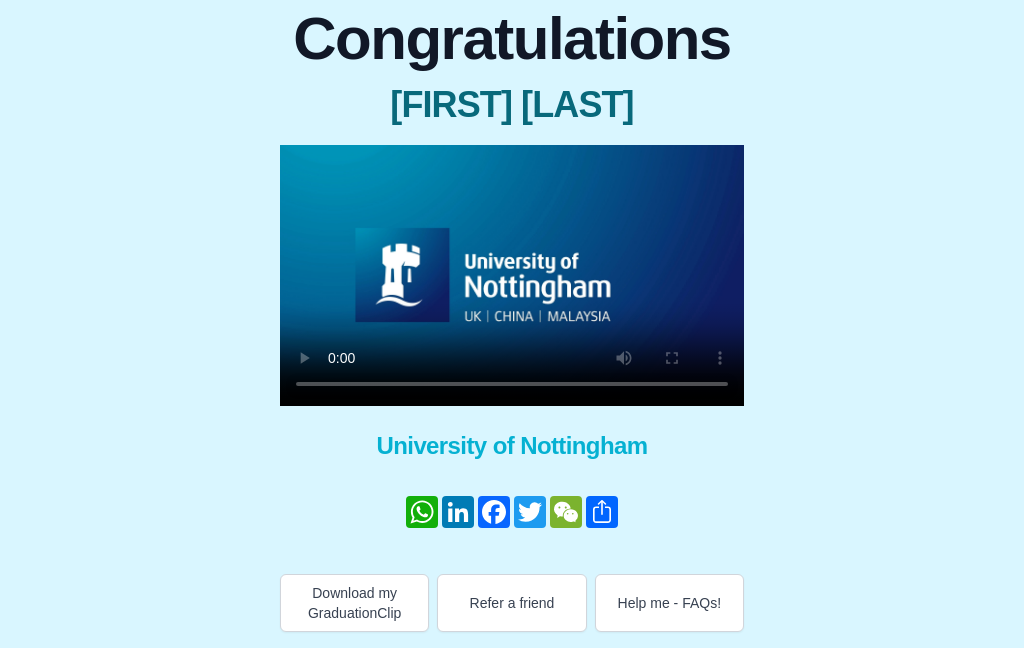click at bounding box center [512, 275] 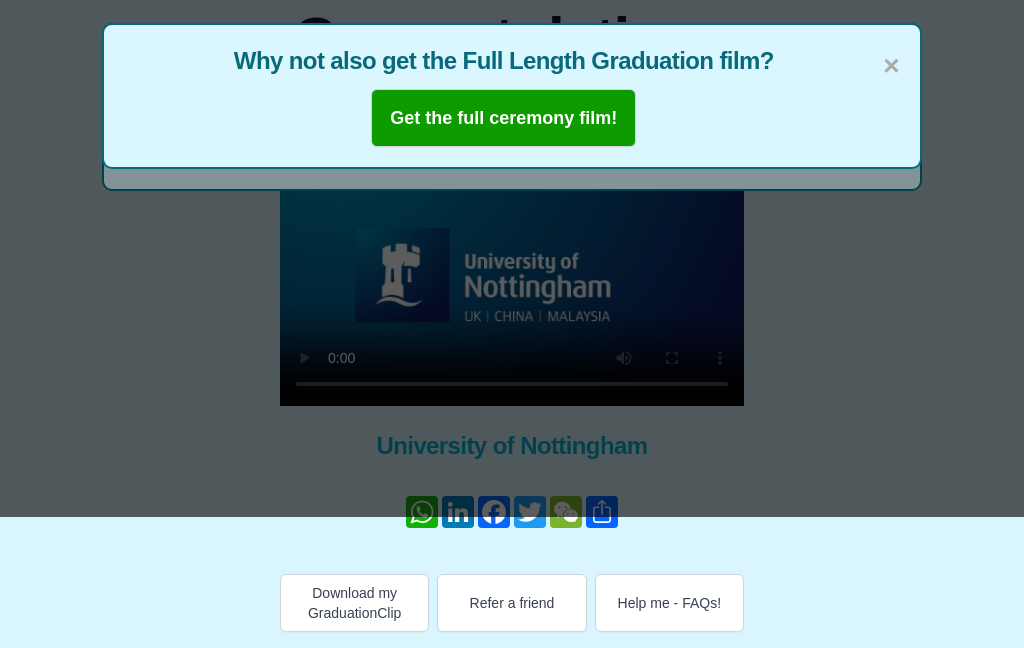 click on "×" at bounding box center [891, 66] 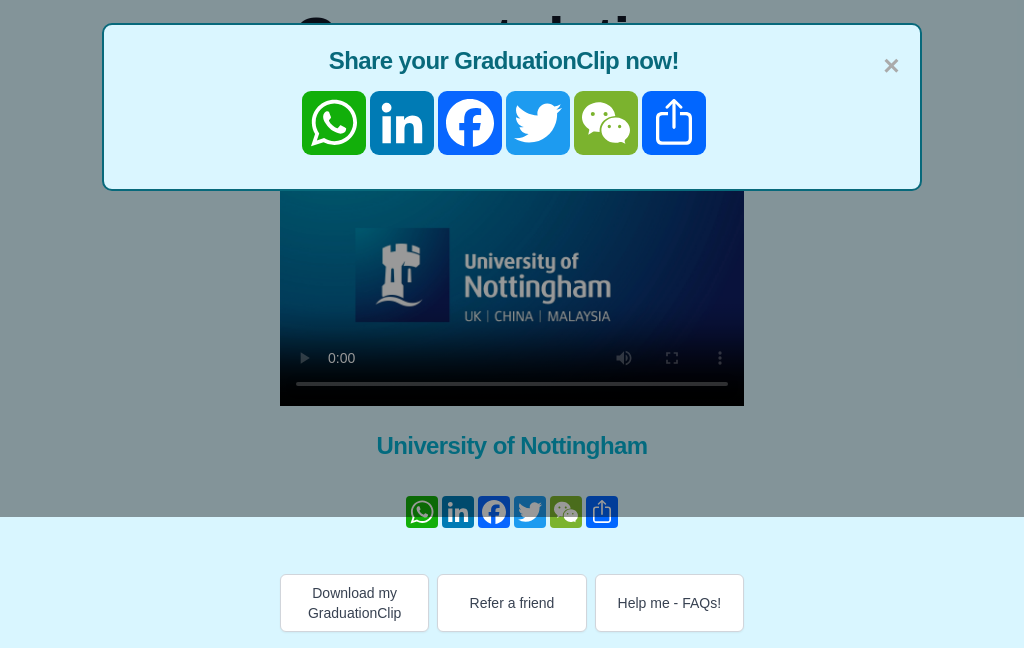 click on "Help me - FAQs!" at bounding box center [669, 603] 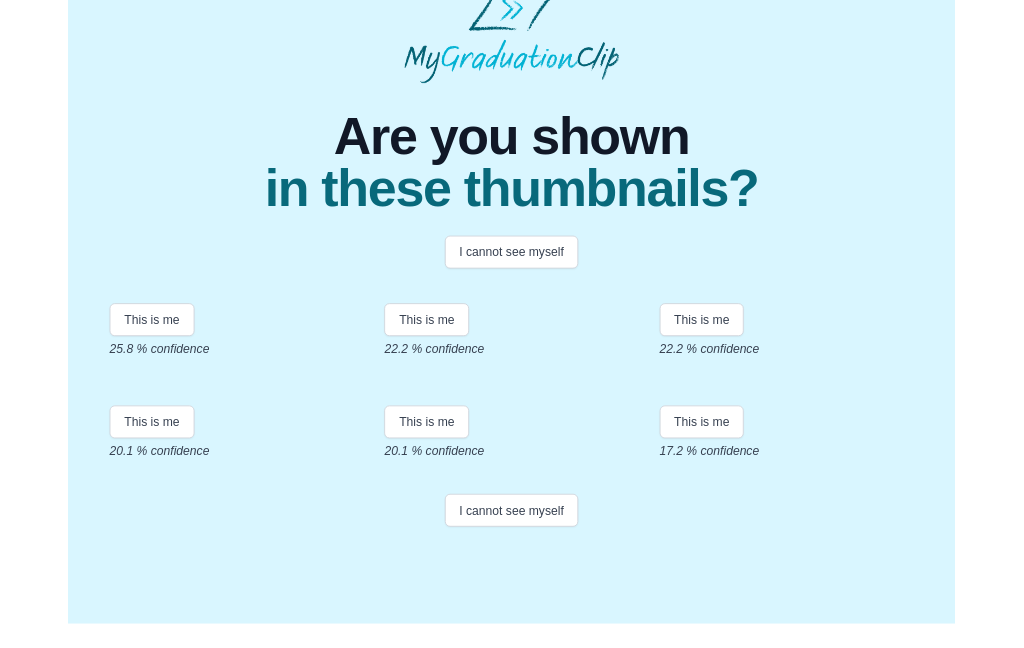 scroll, scrollTop: 0, scrollLeft: 0, axis: both 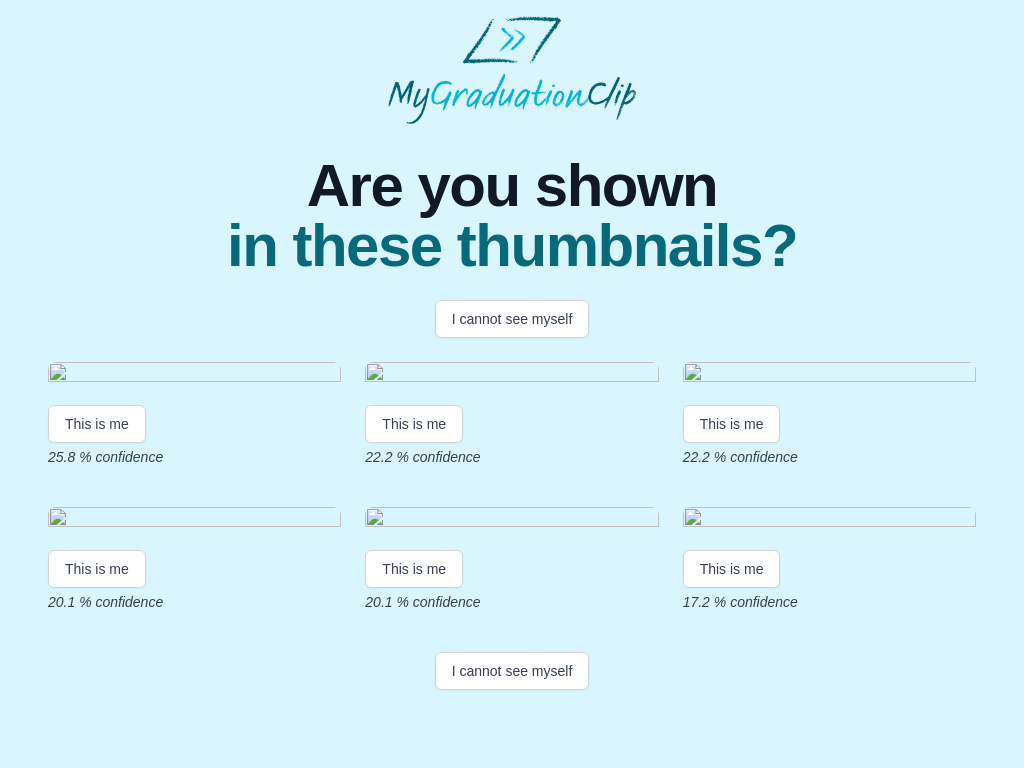 click on "I cannot see myself" at bounding box center [512, 319] 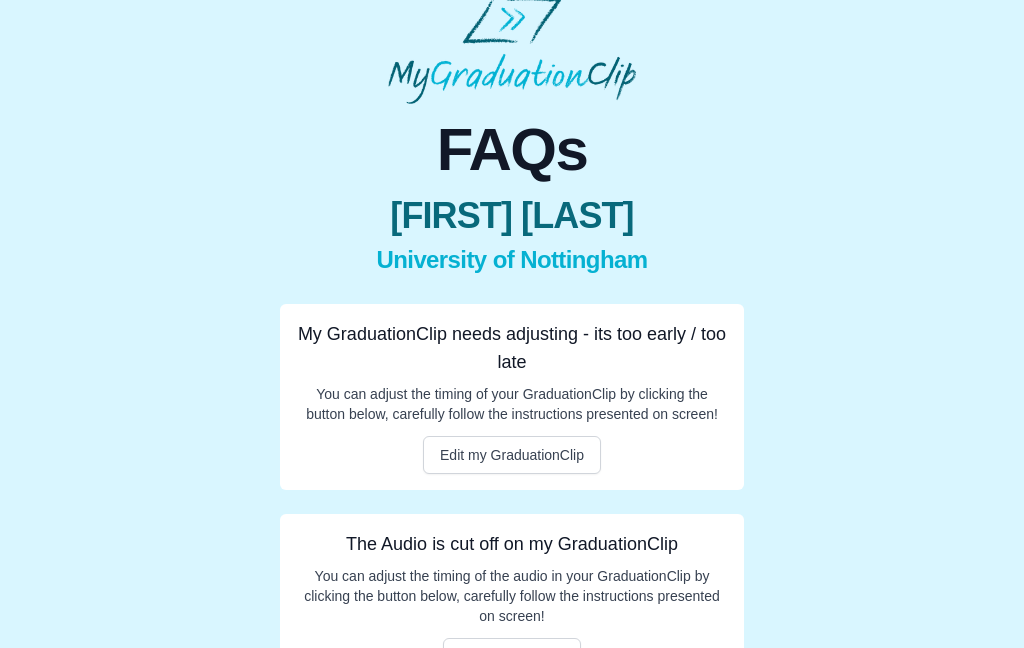 scroll, scrollTop: 0, scrollLeft: 0, axis: both 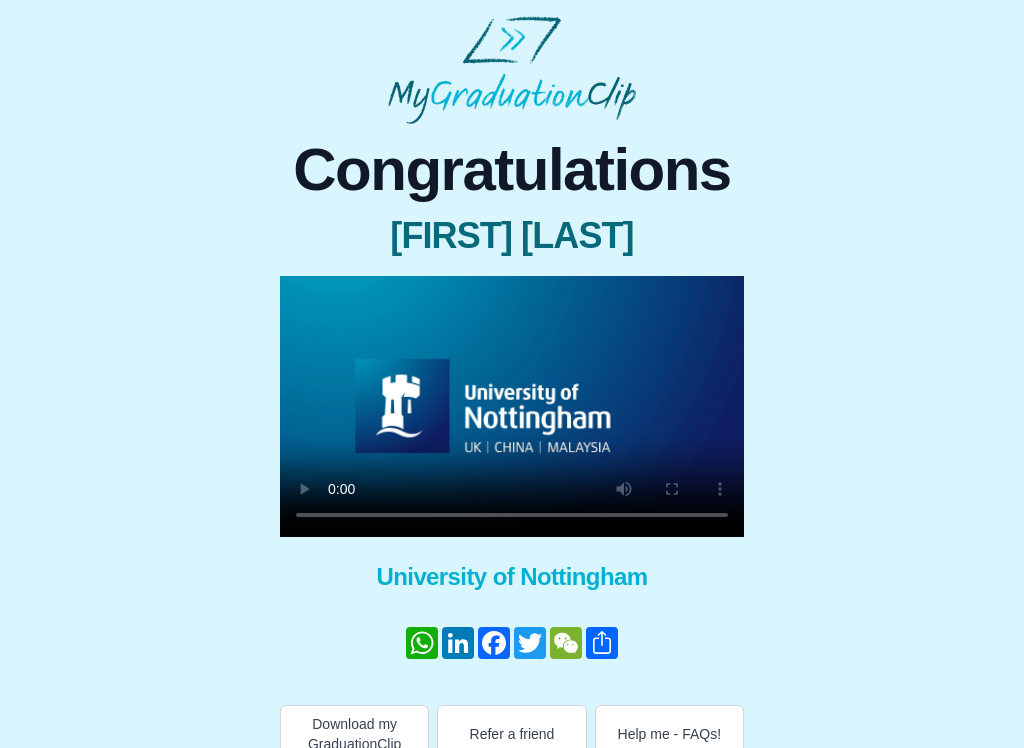 click at bounding box center (512, 406) 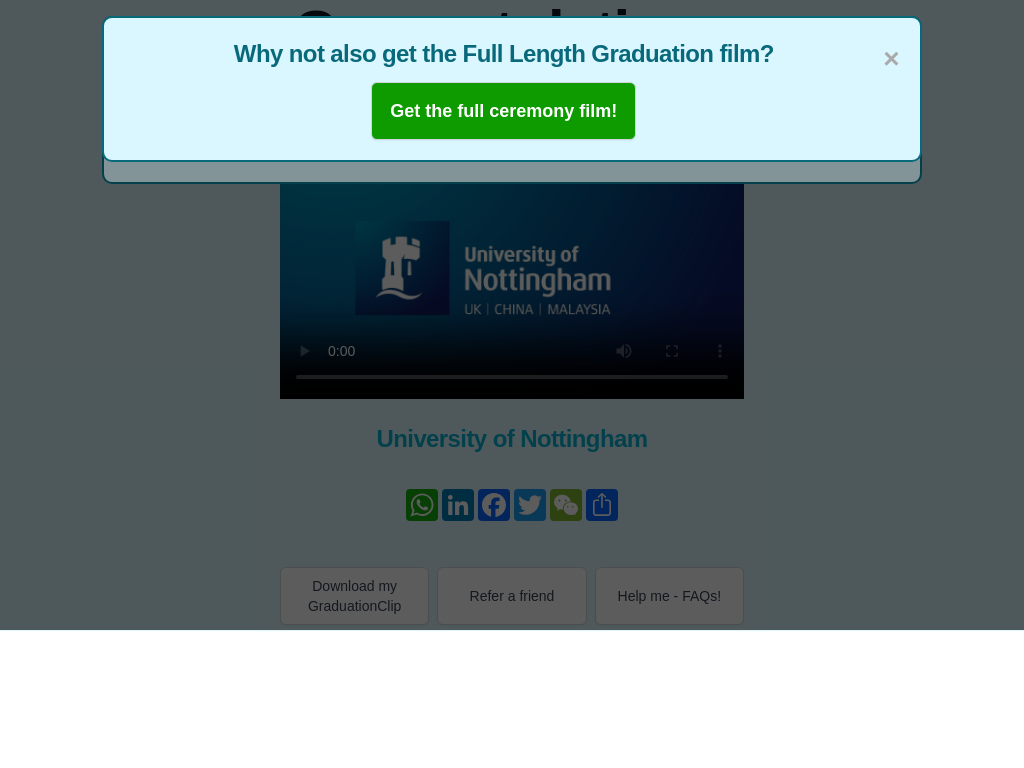 scroll, scrollTop: 11, scrollLeft: 0, axis: vertical 